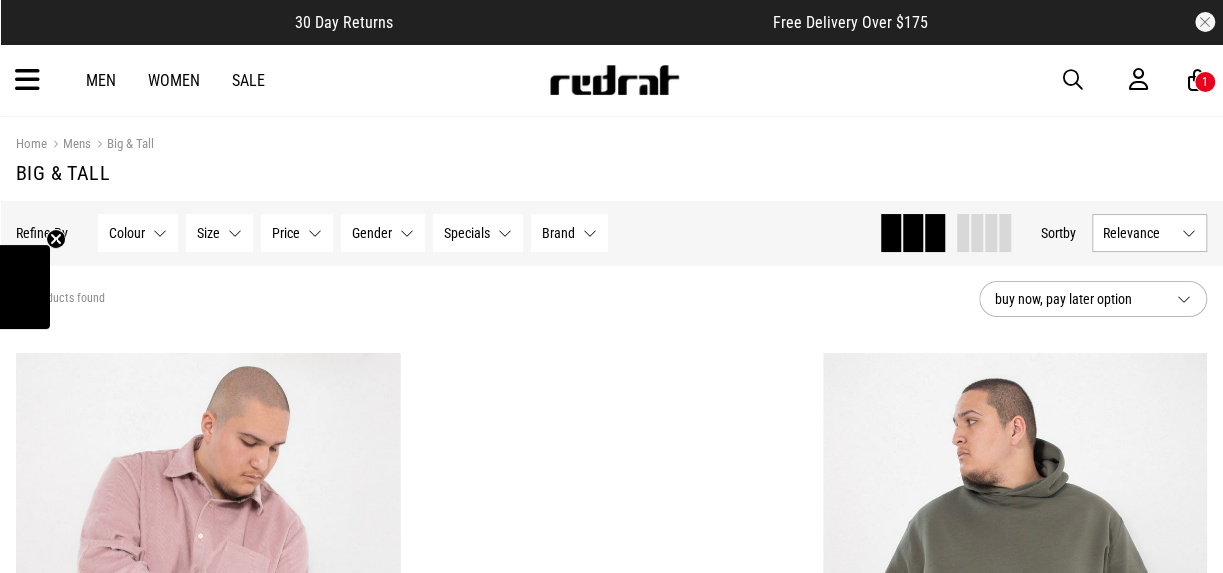 scroll, scrollTop: 400, scrollLeft: 0, axis: vertical 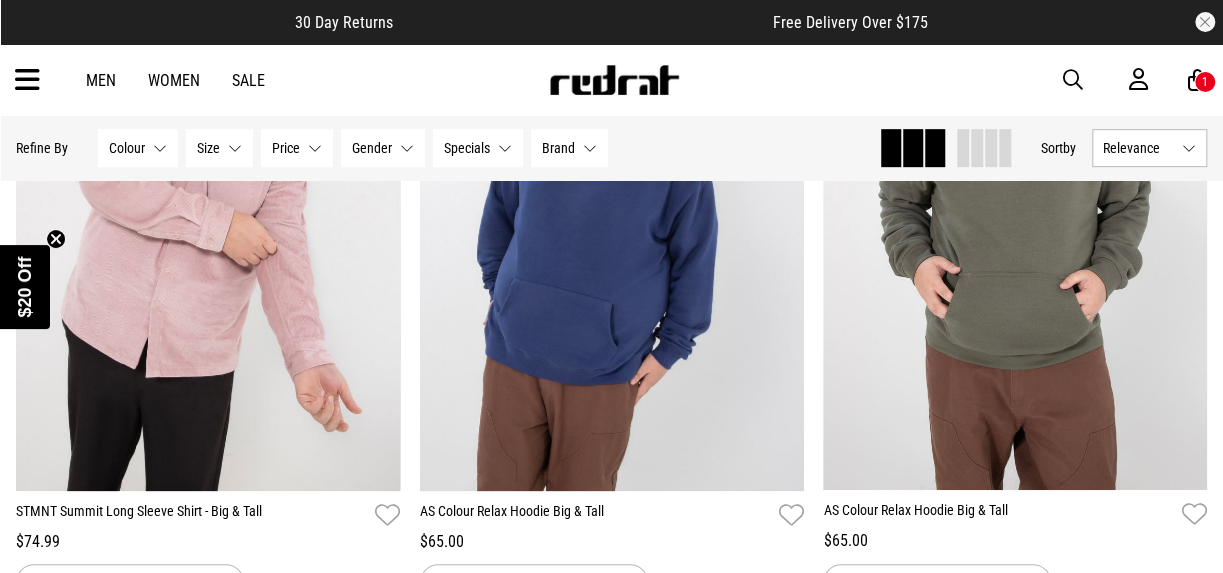 click on "1" at bounding box center (1205, 82) 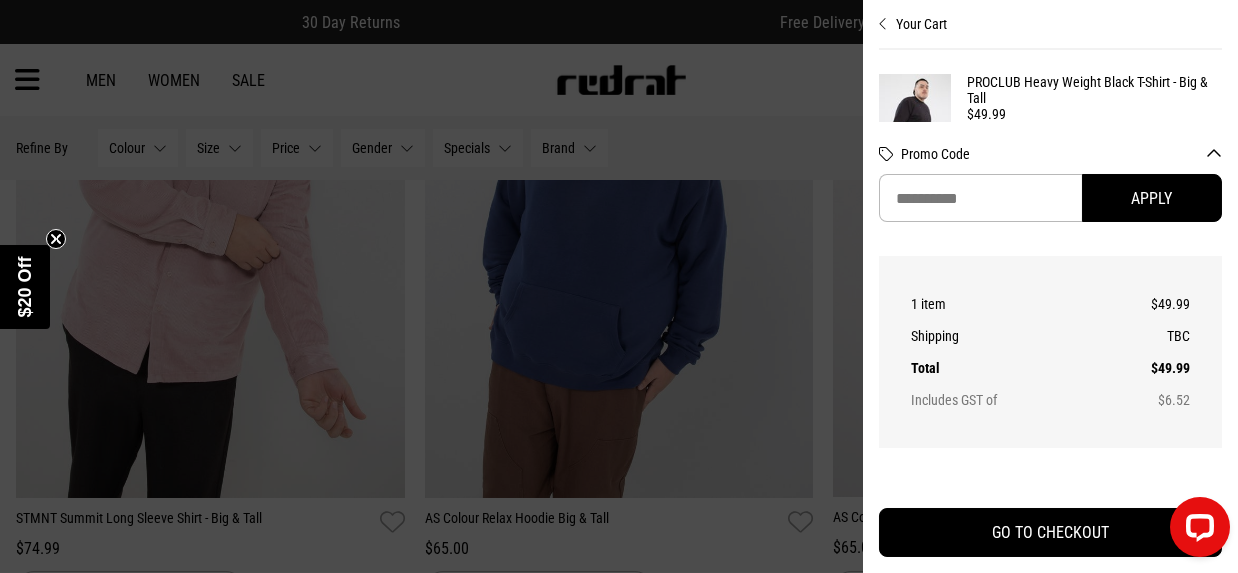 scroll, scrollTop: 0, scrollLeft: 0, axis: both 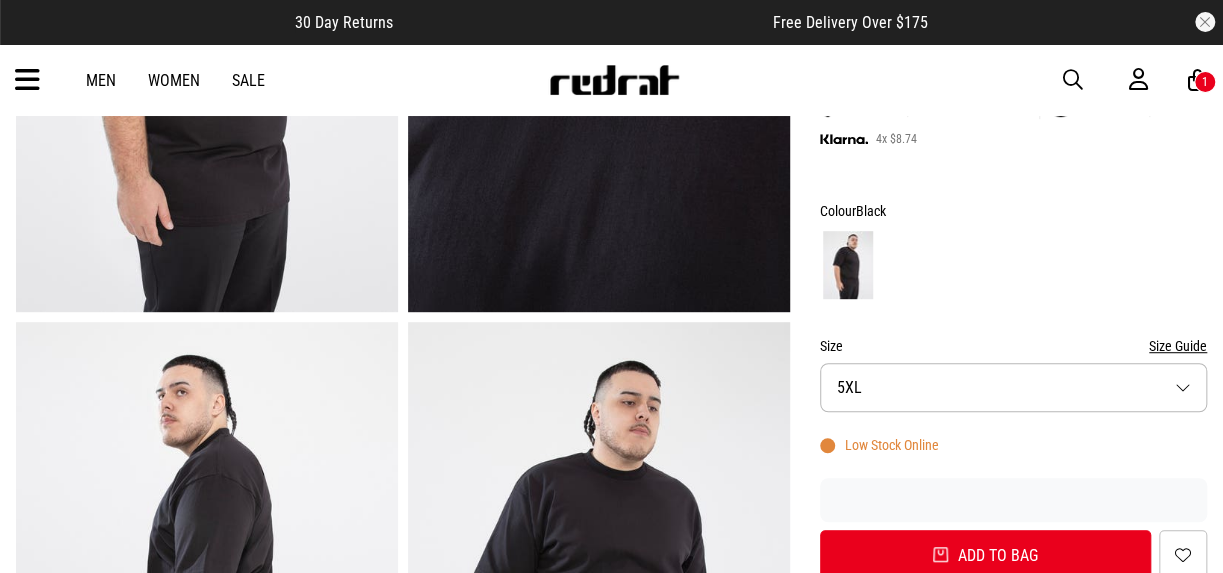 click on "Size 5XL" at bounding box center [1013, 387] 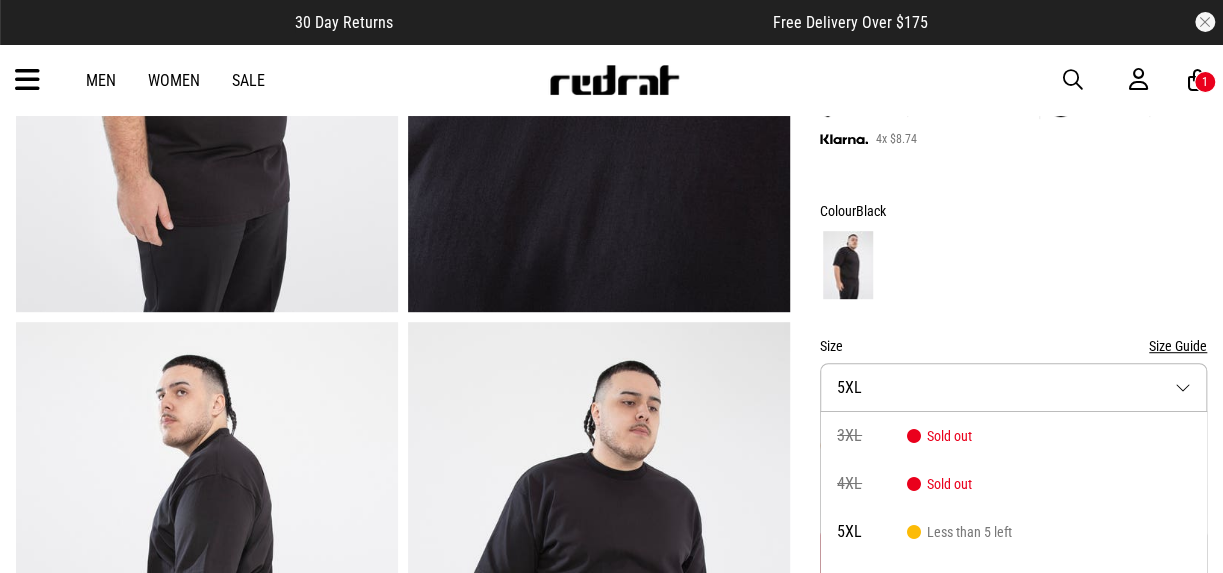 scroll, scrollTop: 508, scrollLeft: 0, axis: vertical 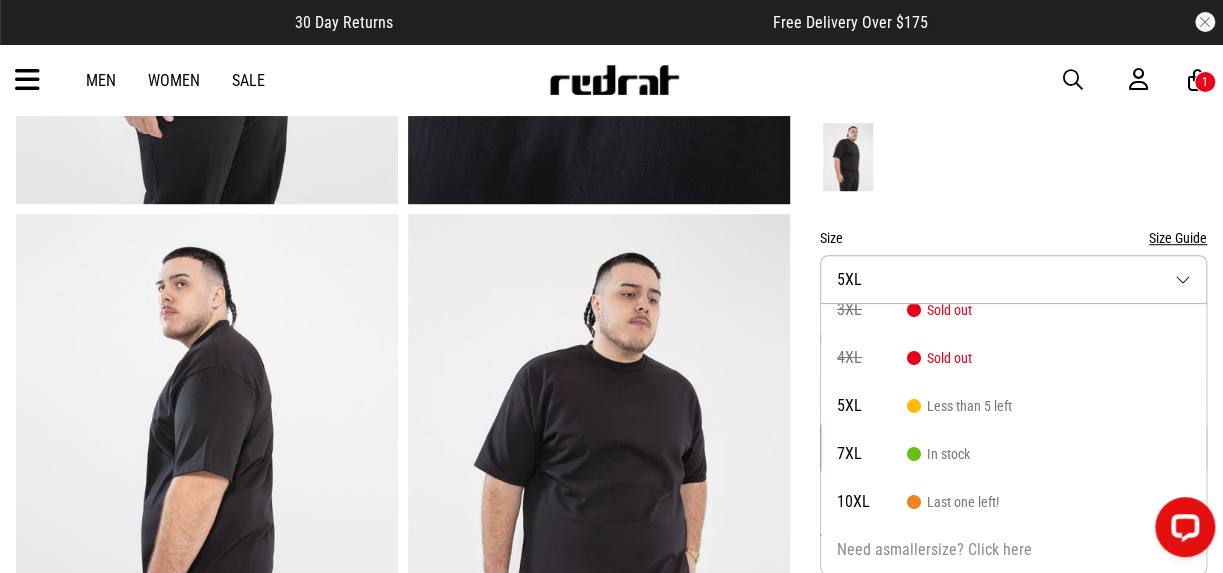 click on "Men" at bounding box center (101, 80) 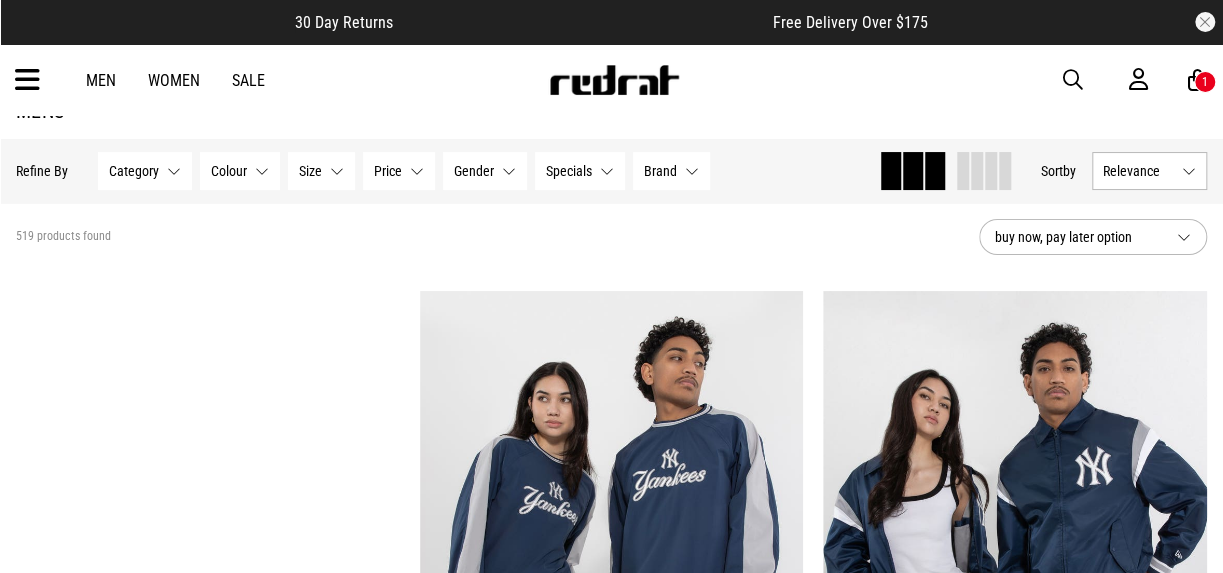 scroll, scrollTop: 266, scrollLeft: 0, axis: vertical 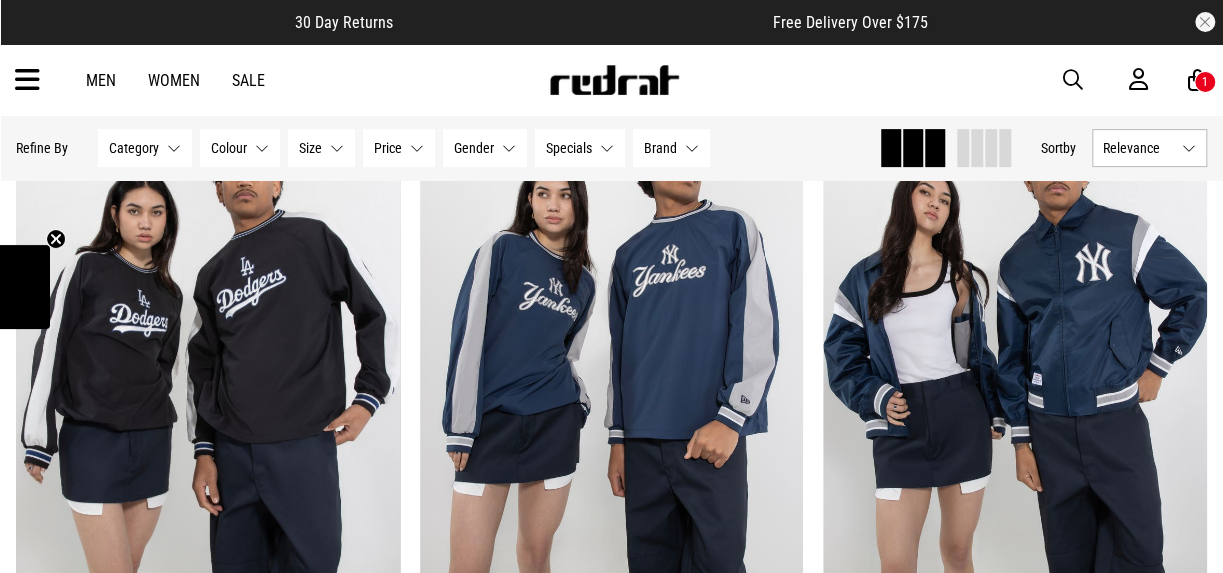 click on "Category" at bounding box center (134, 148) 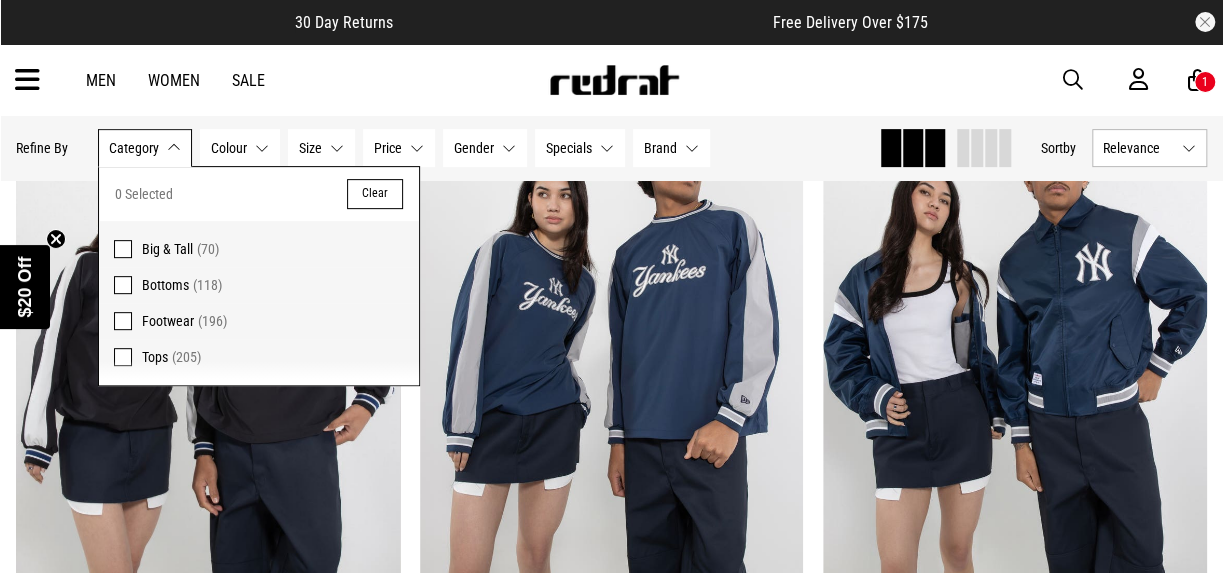 scroll, scrollTop: 266, scrollLeft: 0, axis: vertical 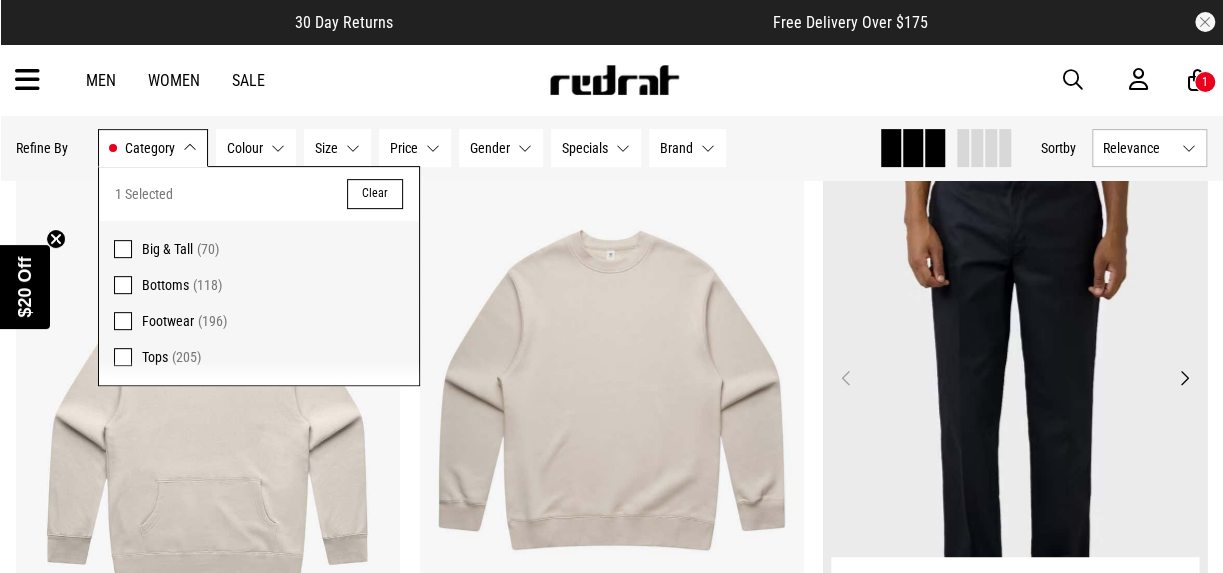 click at bounding box center (1015, 390) 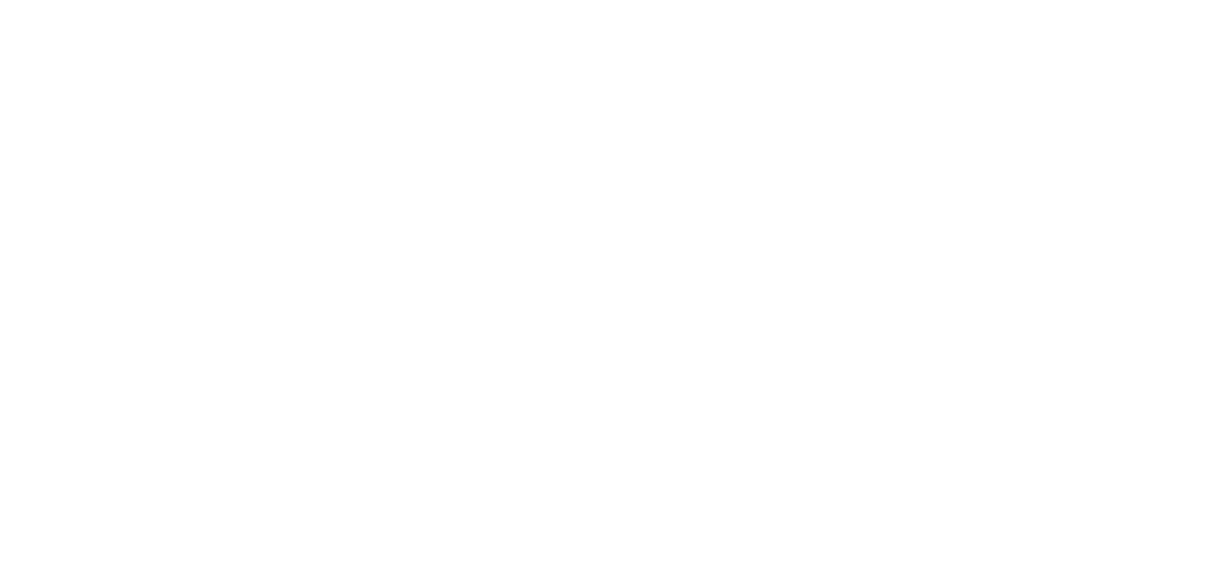 scroll, scrollTop: 0, scrollLeft: 0, axis: both 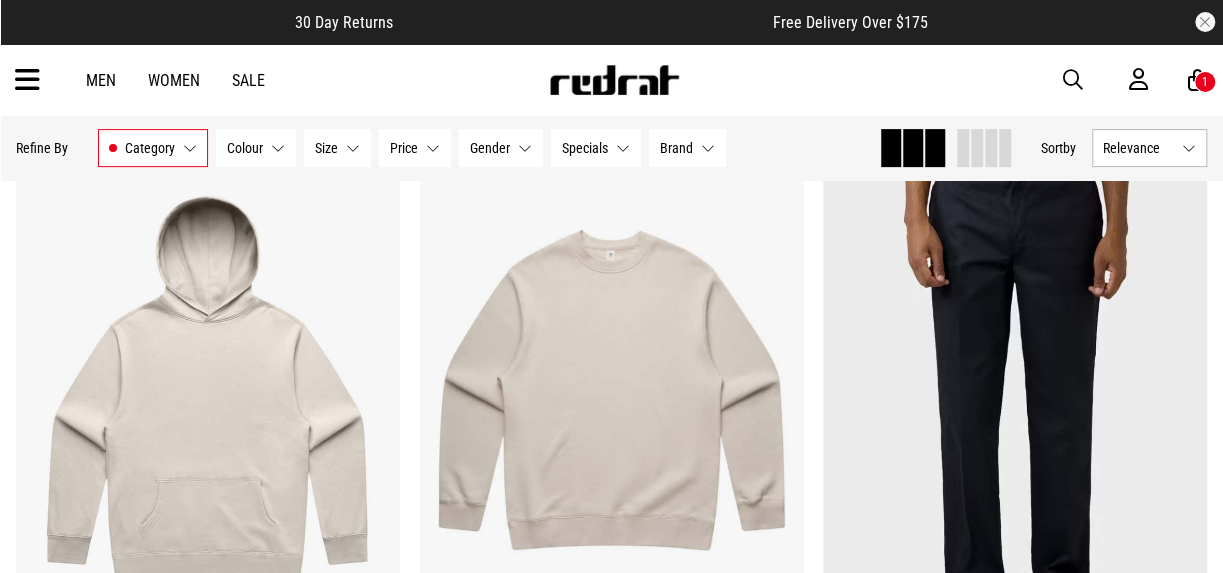 click on "Gender  None selected" at bounding box center (501, 148) 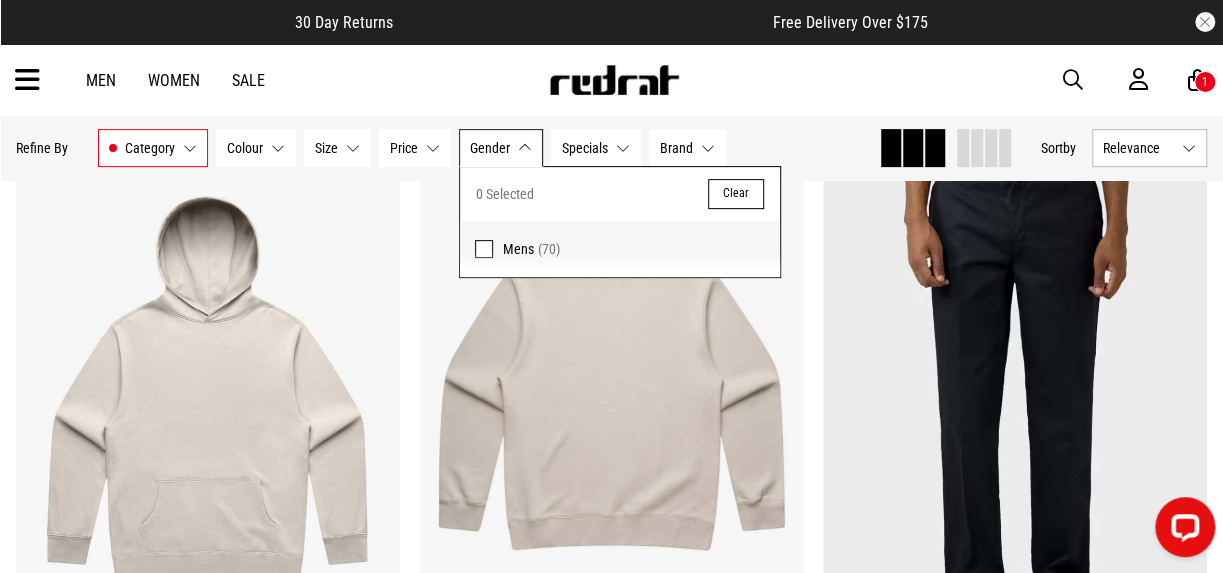 scroll, scrollTop: 0, scrollLeft: 0, axis: both 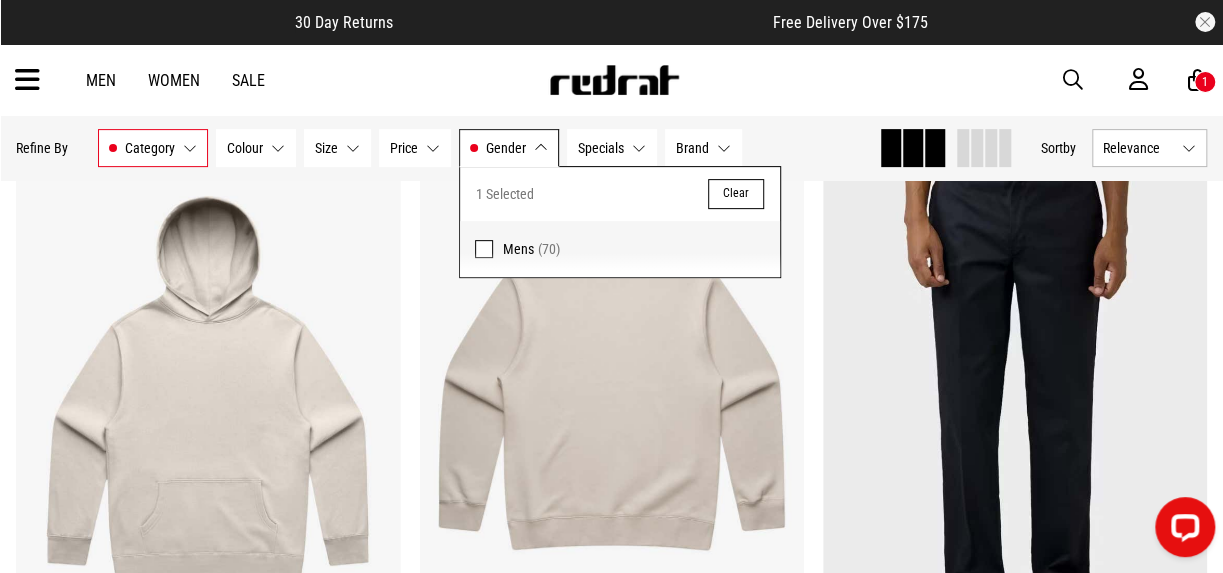 click on "Size  None selected" at bounding box center (337, 148) 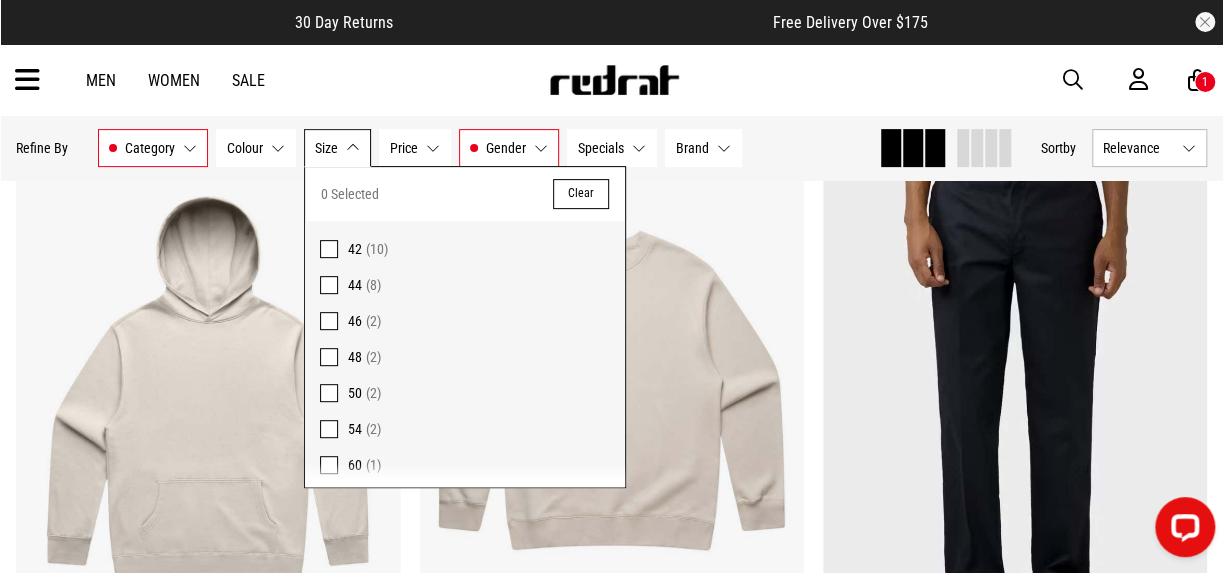scroll, scrollTop: 221, scrollLeft: 0, axis: vertical 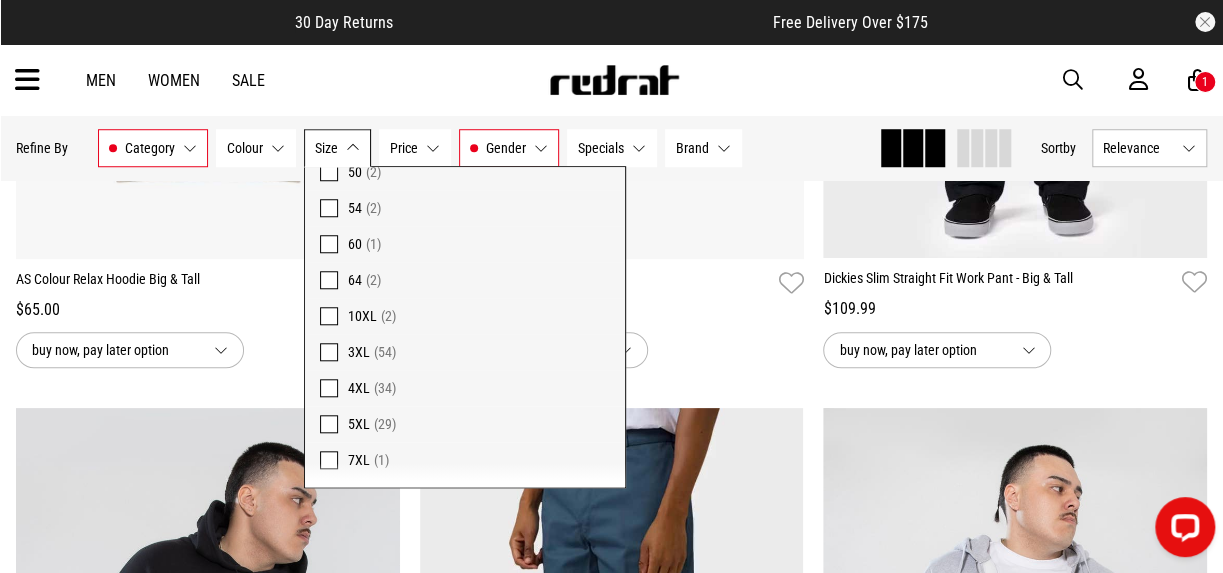 click on "7XL (1)" at bounding box center [465, 465] 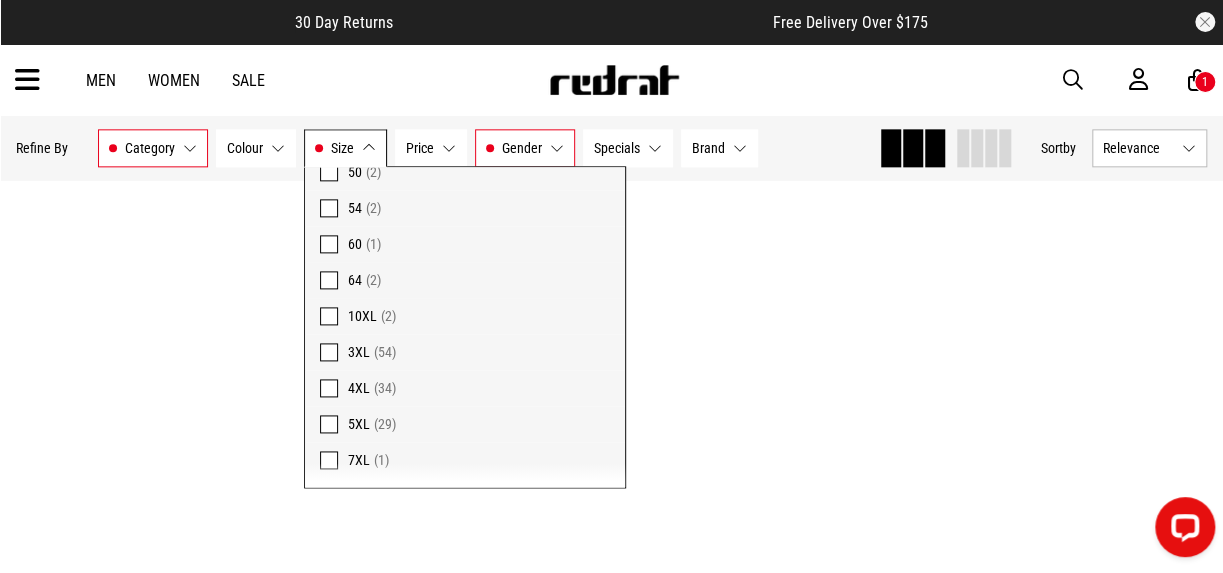click at bounding box center (329, 316) 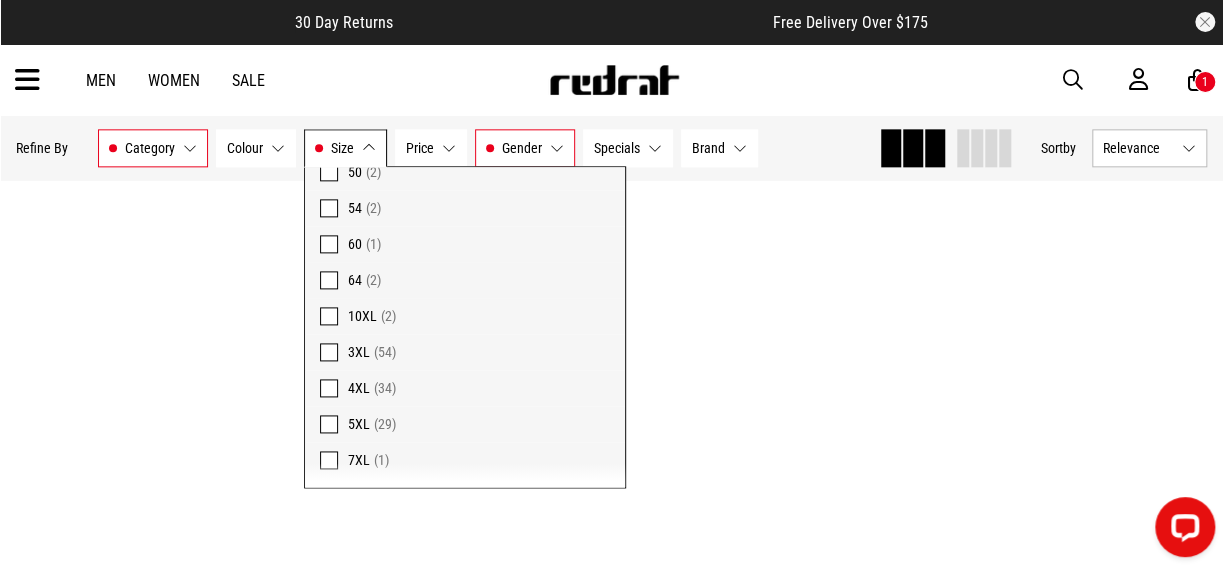 scroll, scrollTop: 1051, scrollLeft: 0, axis: vertical 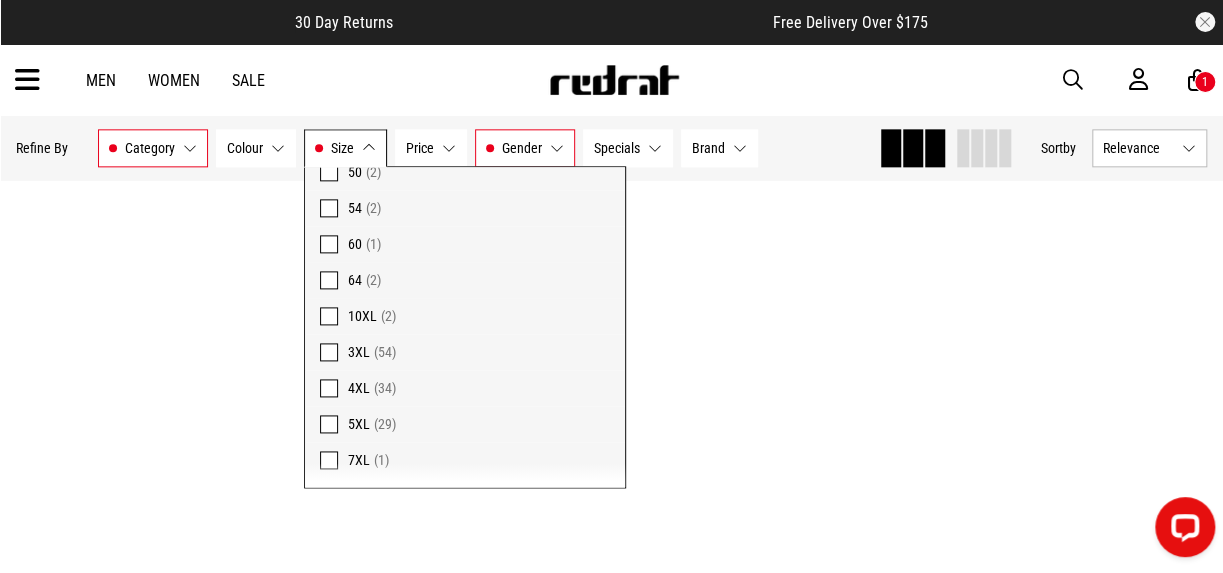 click on "**********" at bounding box center [611, -155] 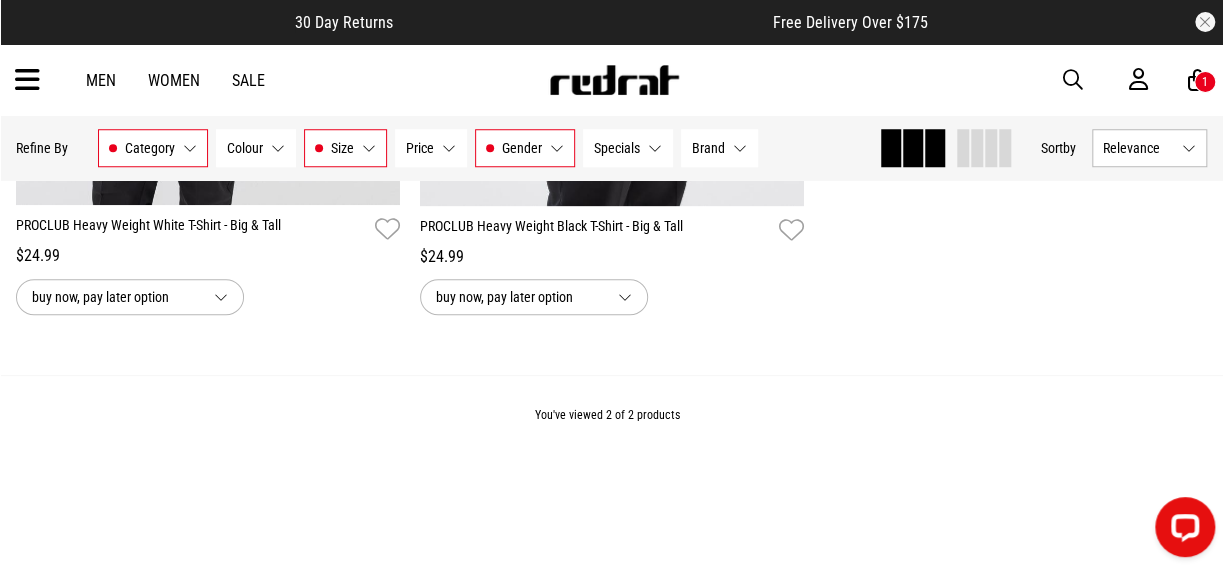 scroll, scrollTop: 666, scrollLeft: 0, axis: vertical 